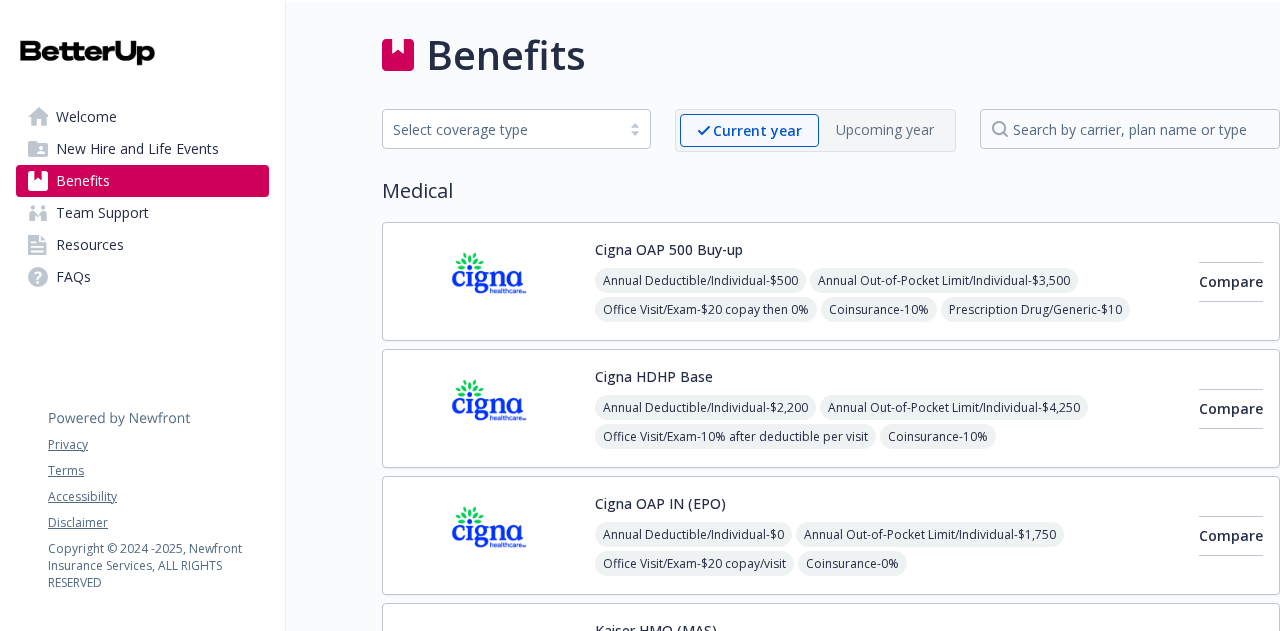 scroll, scrollTop: 0, scrollLeft: 0, axis: both 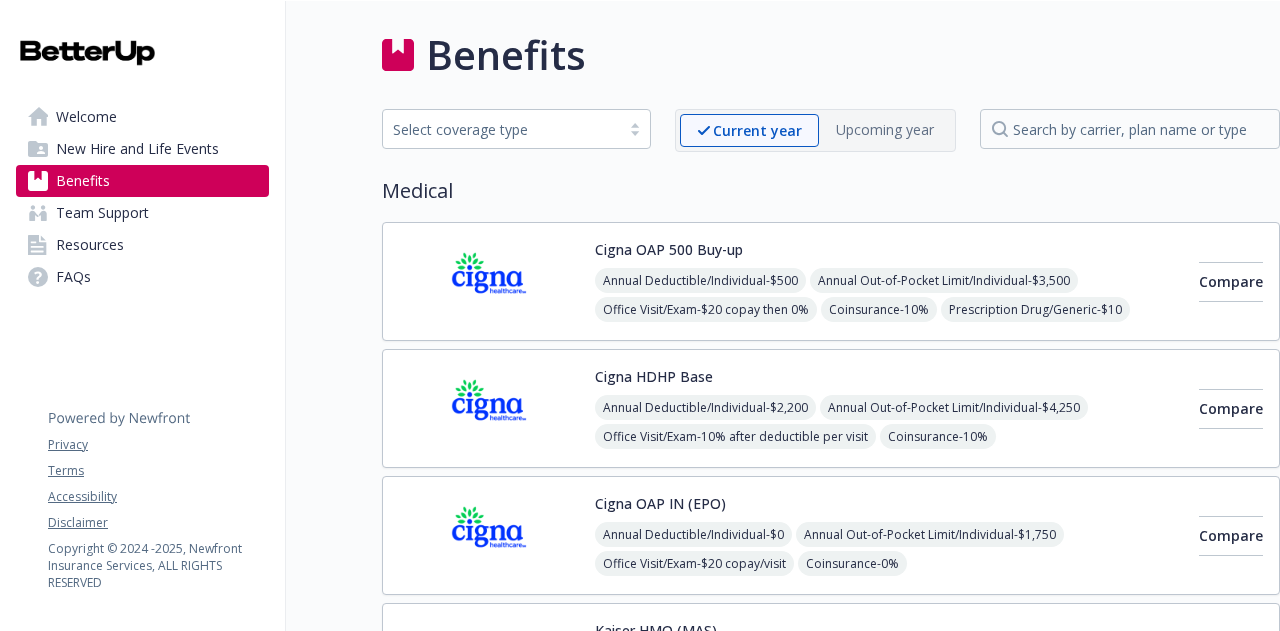 click on "New Hire and Life Events" at bounding box center [137, 149] 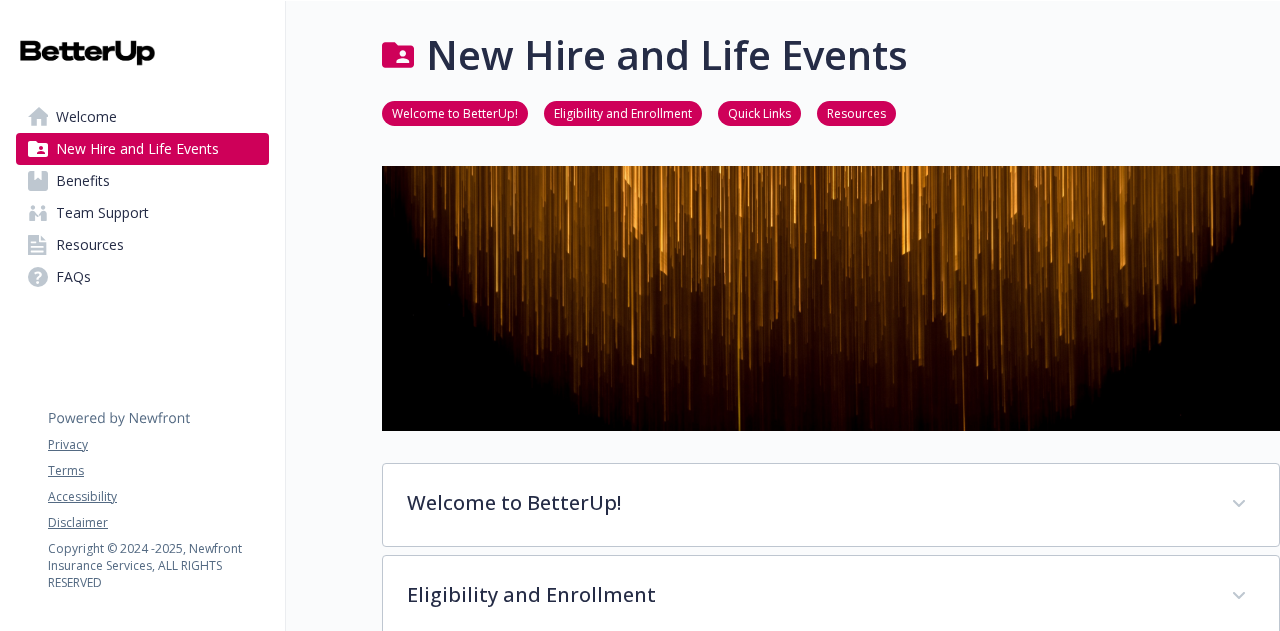 click on "Welcome to BetterUp!" at bounding box center (455, 112) 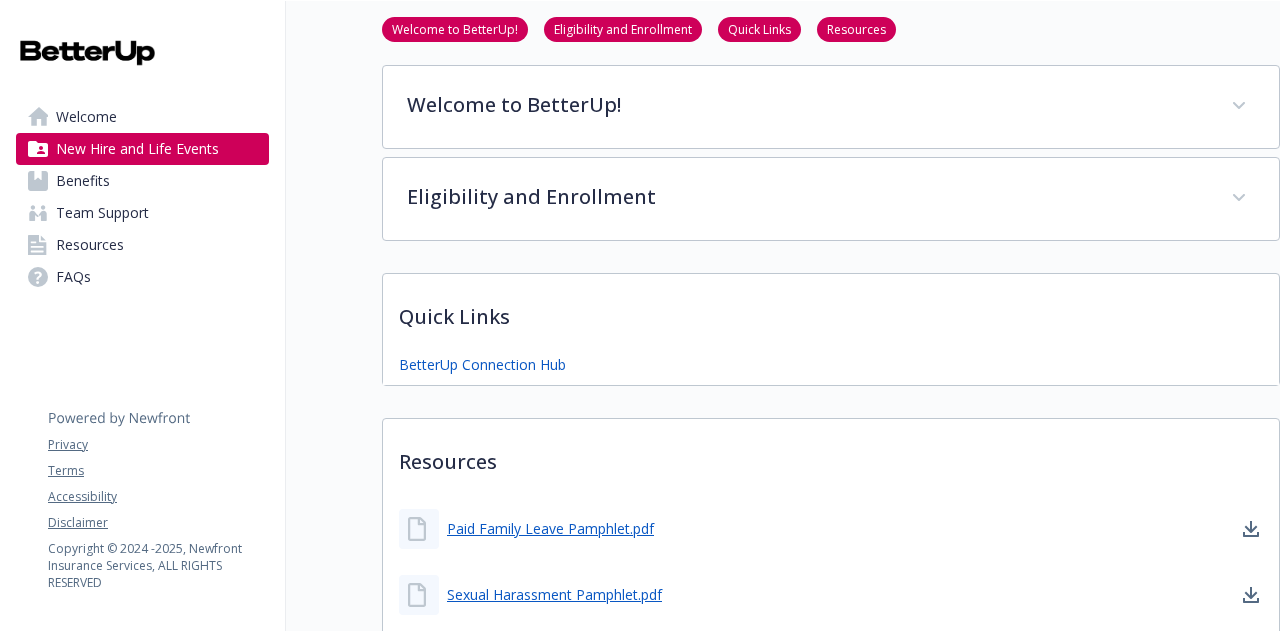 scroll, scrollTop: 401, scrollLeft: 15, axis: both 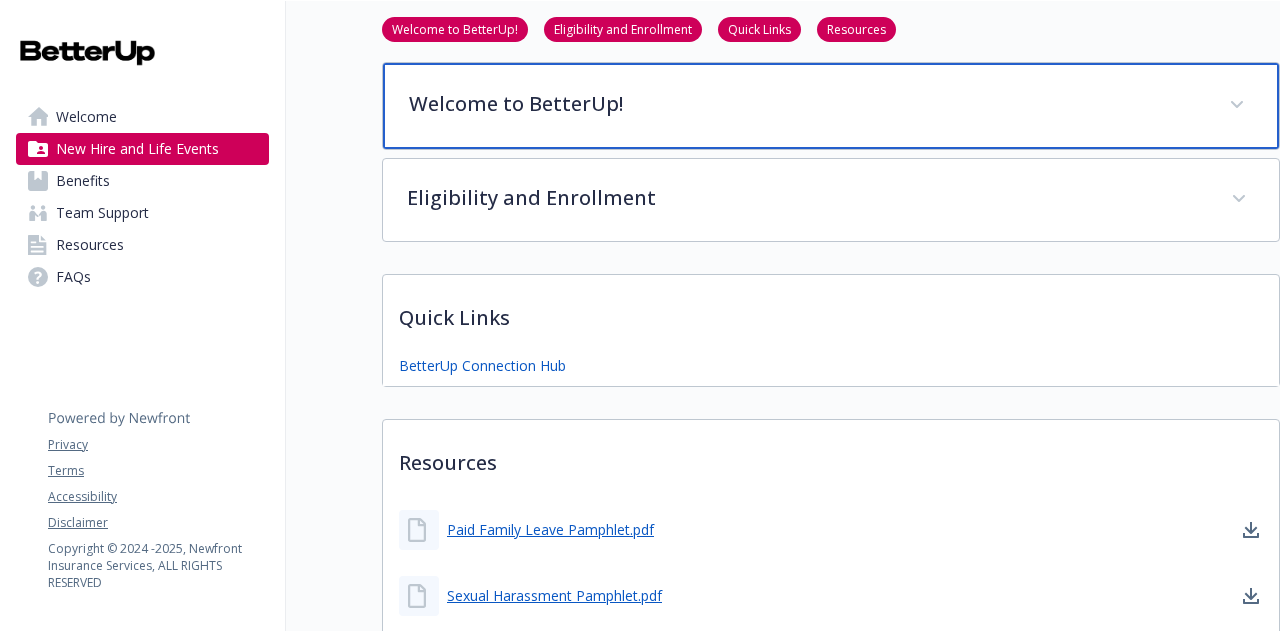 click on "Welcome to BetterUp!" at bounding box center (807, 104) 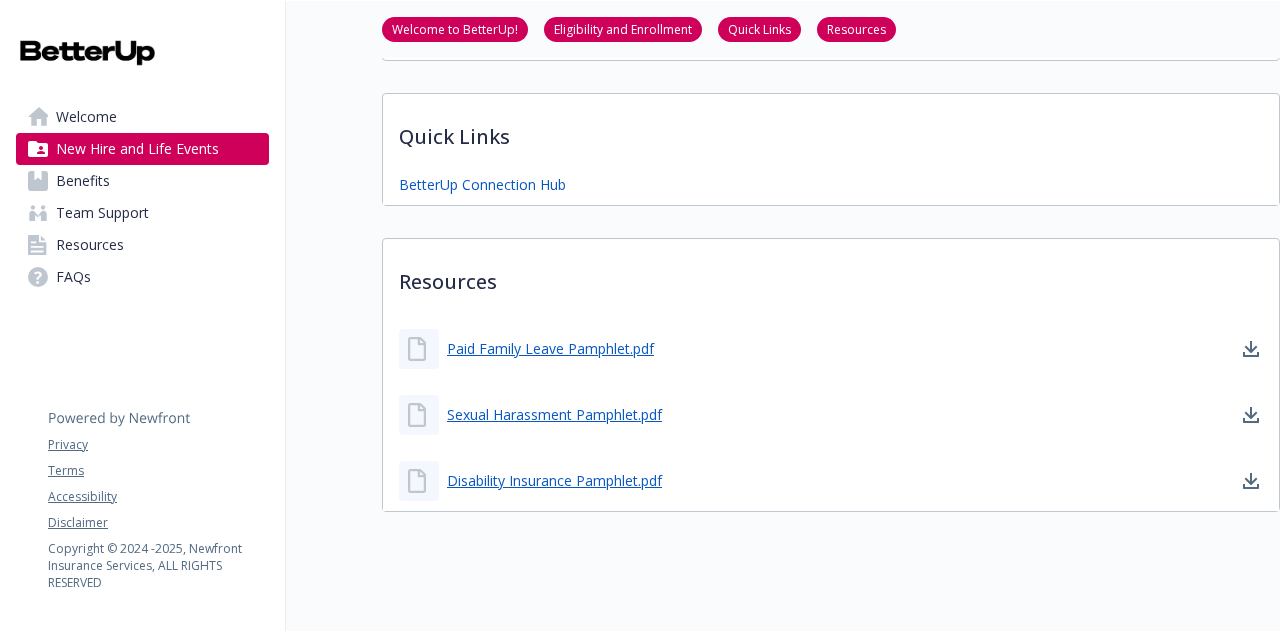 scroll, scrollTop: 815, scrollLeft: 15, axis: both 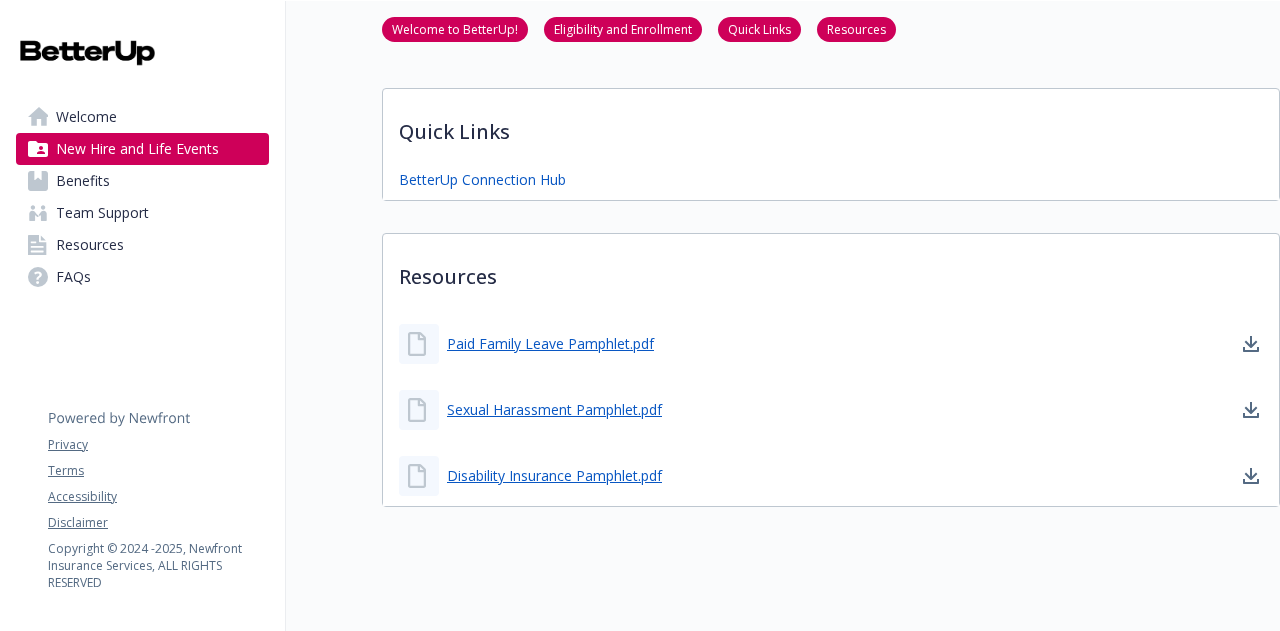click on "Benefits" at bounding box center (83, 181) 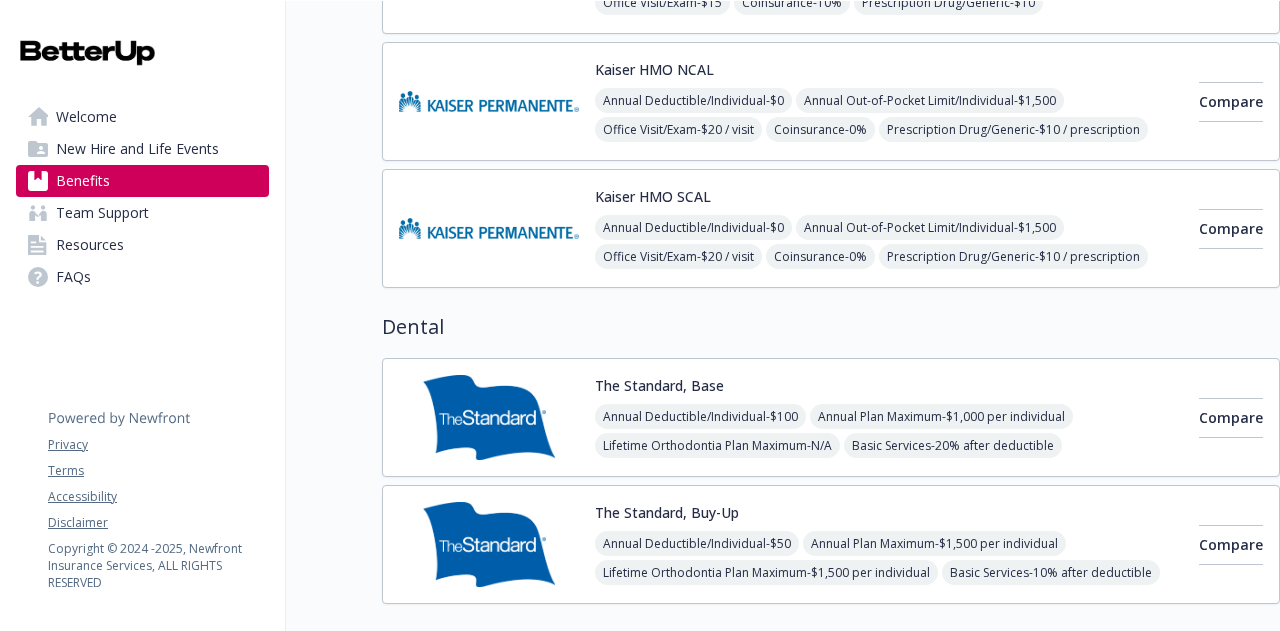 click on "Welcome" at bounding box center (86, 117) 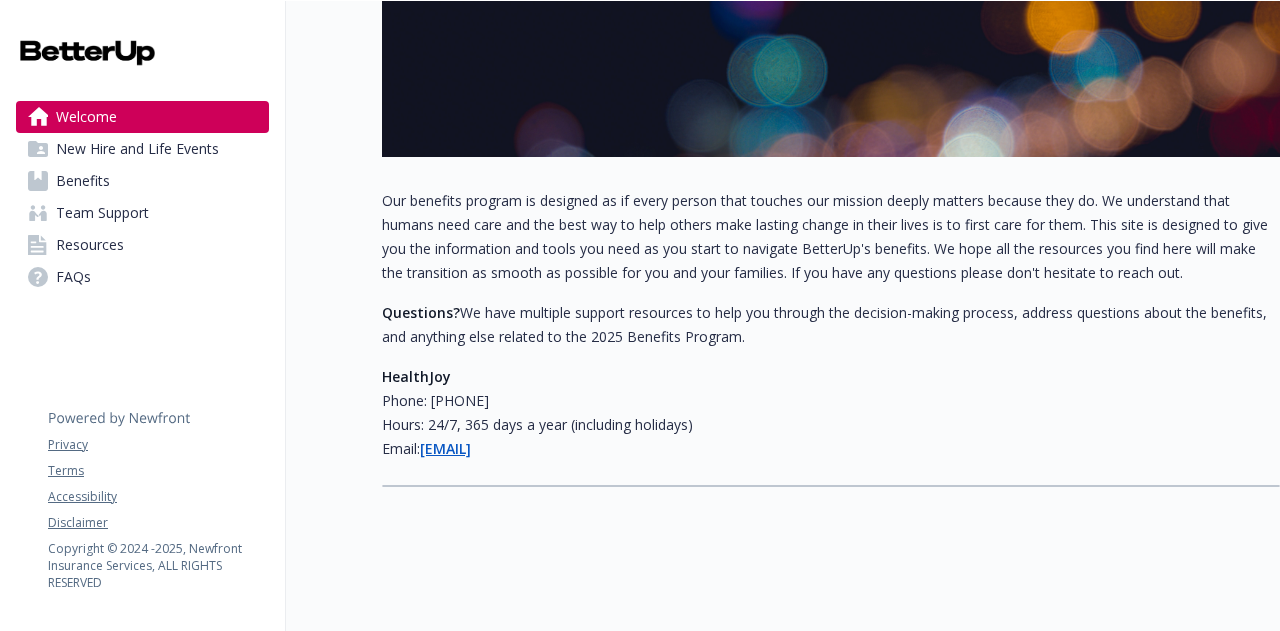 scroll, scrollTop: 0, scrollLeft: 15, axis: horizontal 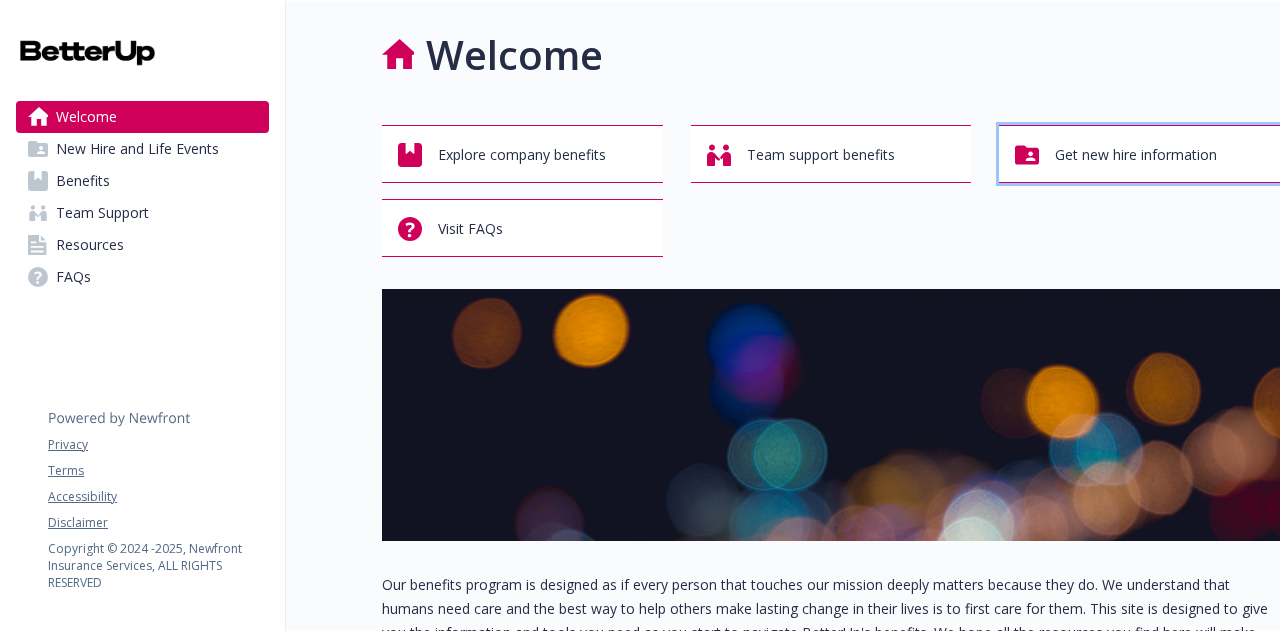 click on "Get new hire information" at bounding box center (1139, 154) 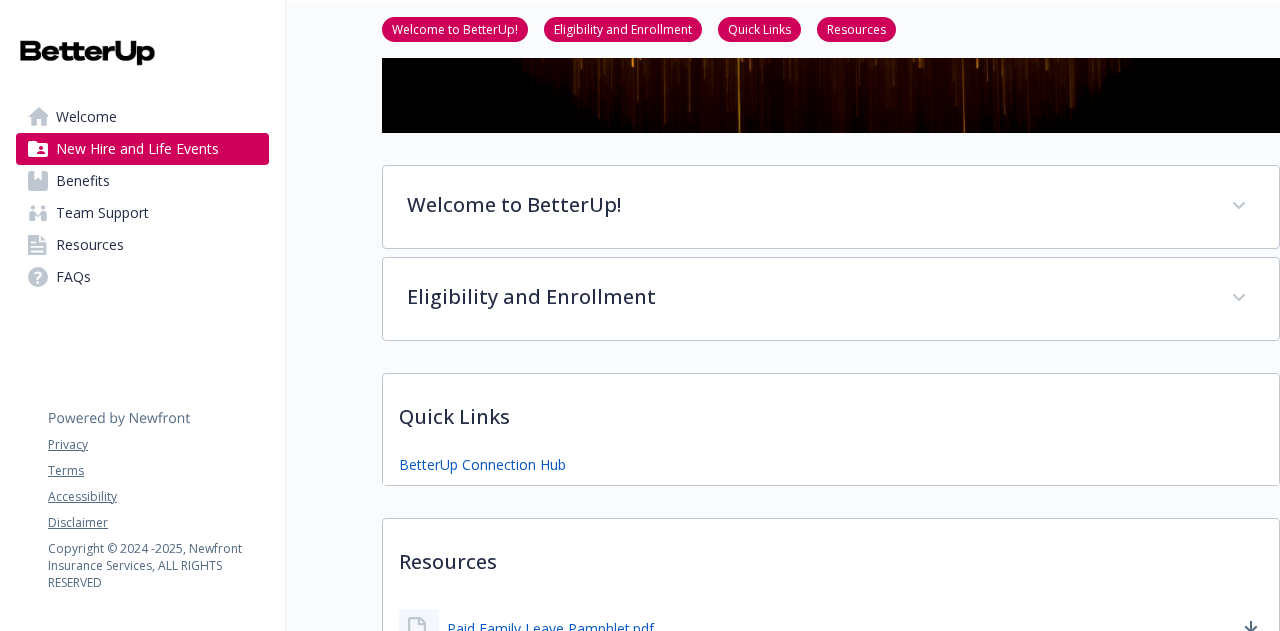 scroll, scrollTop: 296, scrollLeft: 15, axis: both 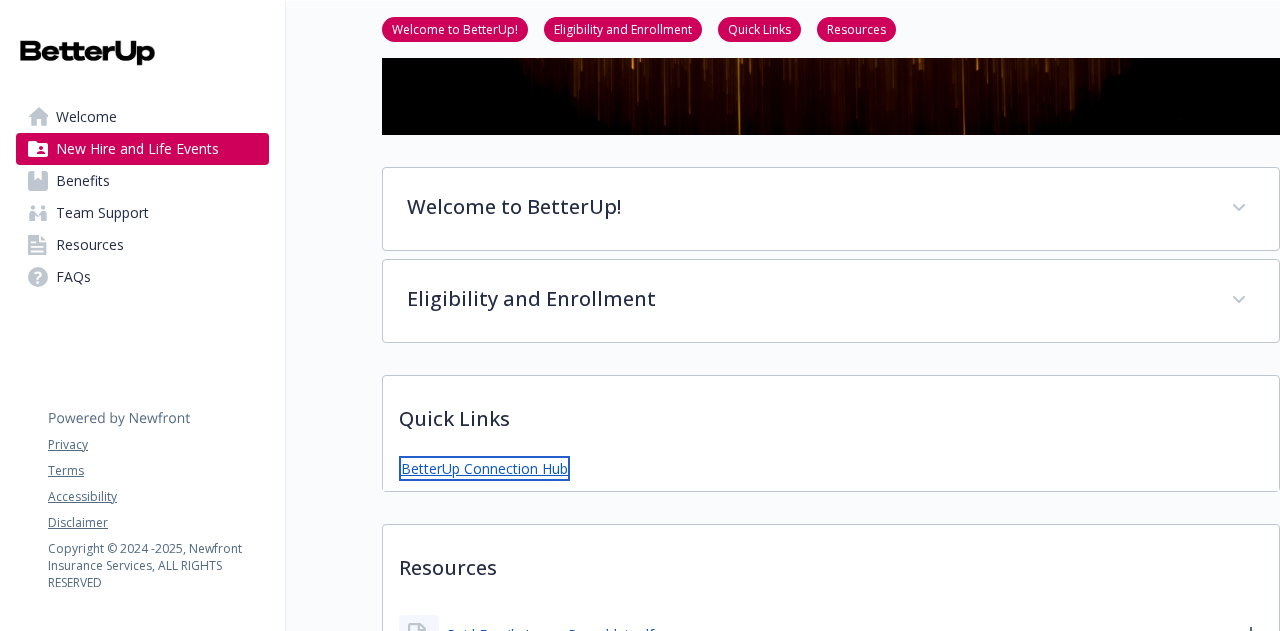 click on "BetterUp Connection Hub" at bounding box center (484, 468) 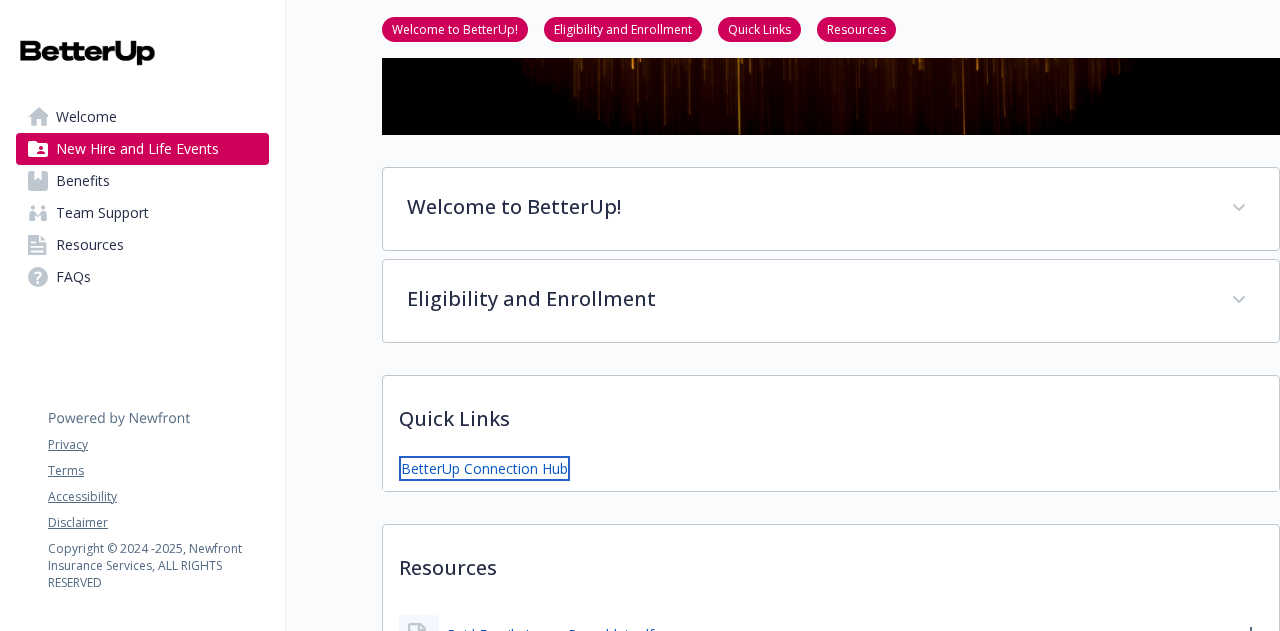 scroll, scrollTop: 0, scrollLeft: 15, axis: horizontal 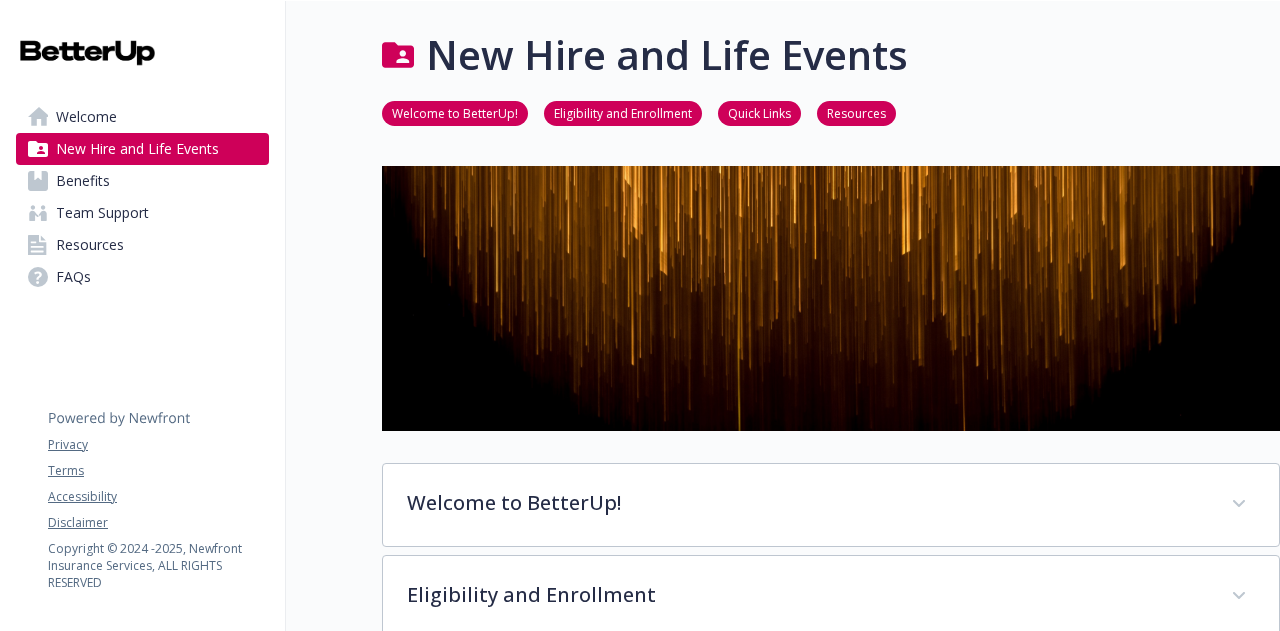 click on "Team Support" at bounding box center (102, 213) 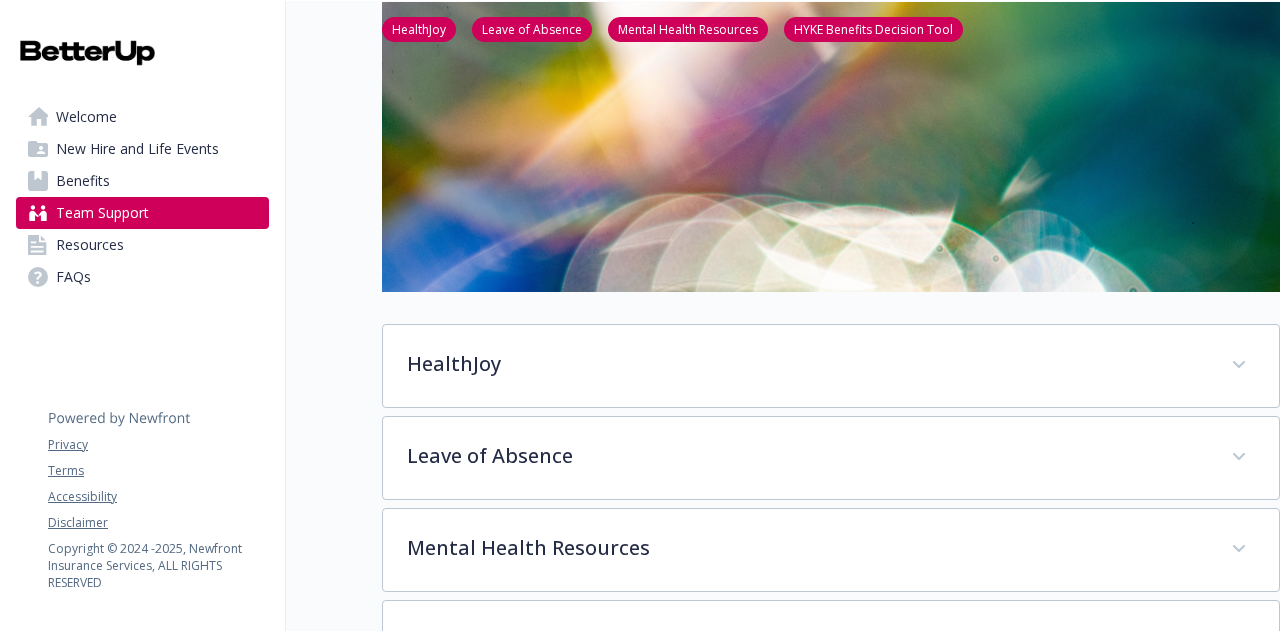 scroll, scrollTop: 0, scrollLeft: 15, axis: horizontal 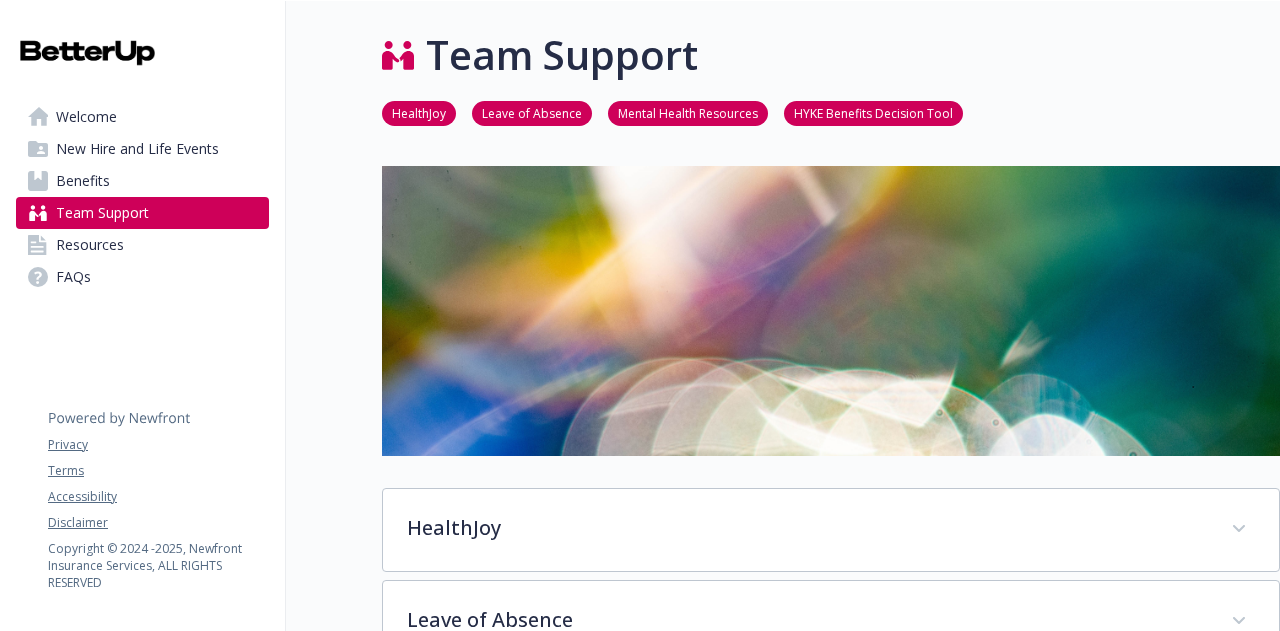 click on "Resources" at bounding box center [142, 245] 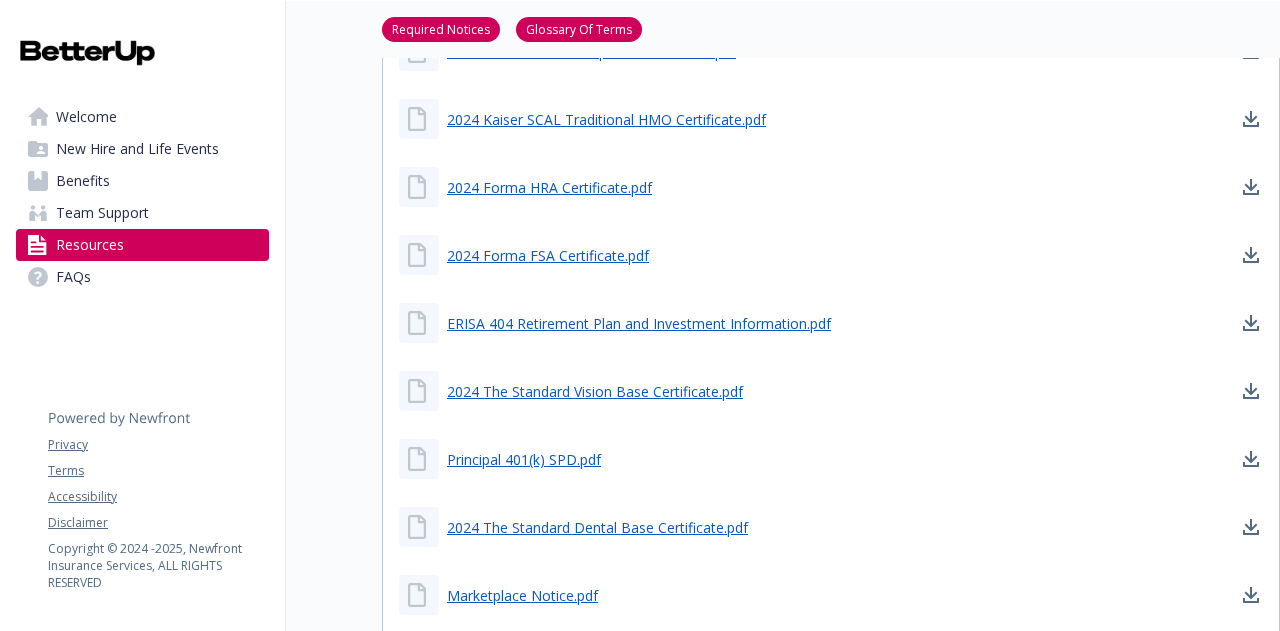 scroll, scrollTop: 976, scrollLeft: 15, axis: both 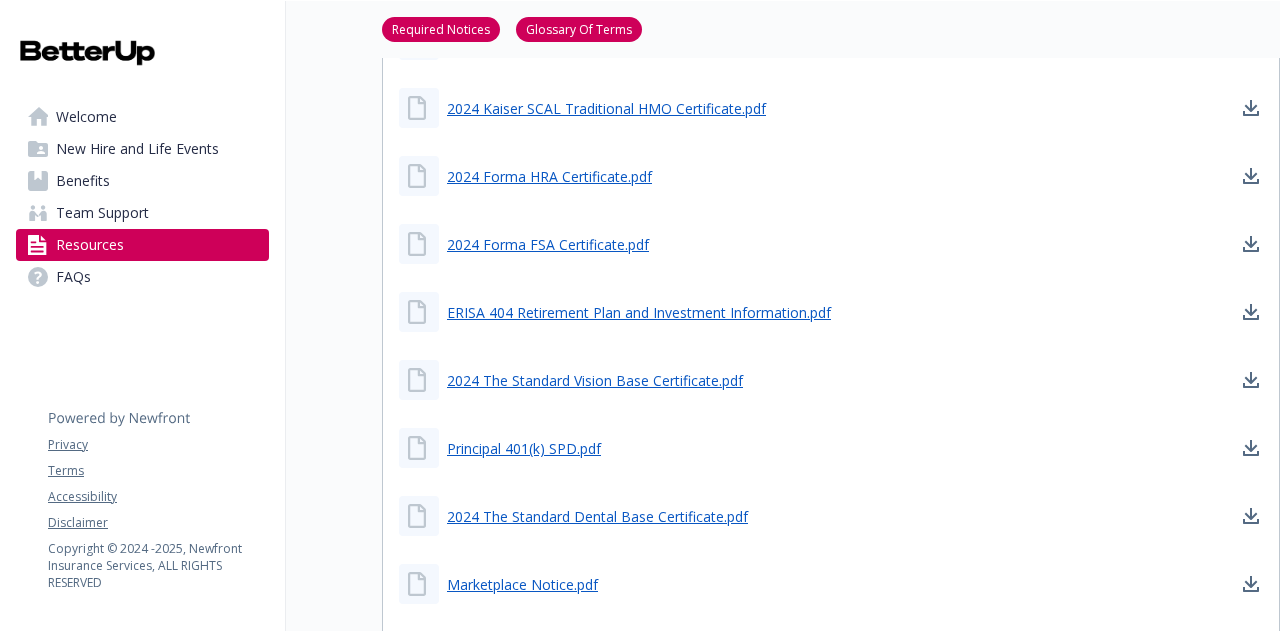click on "Principal 401(k) SPD.pdf" at bounding box center (831, 448) 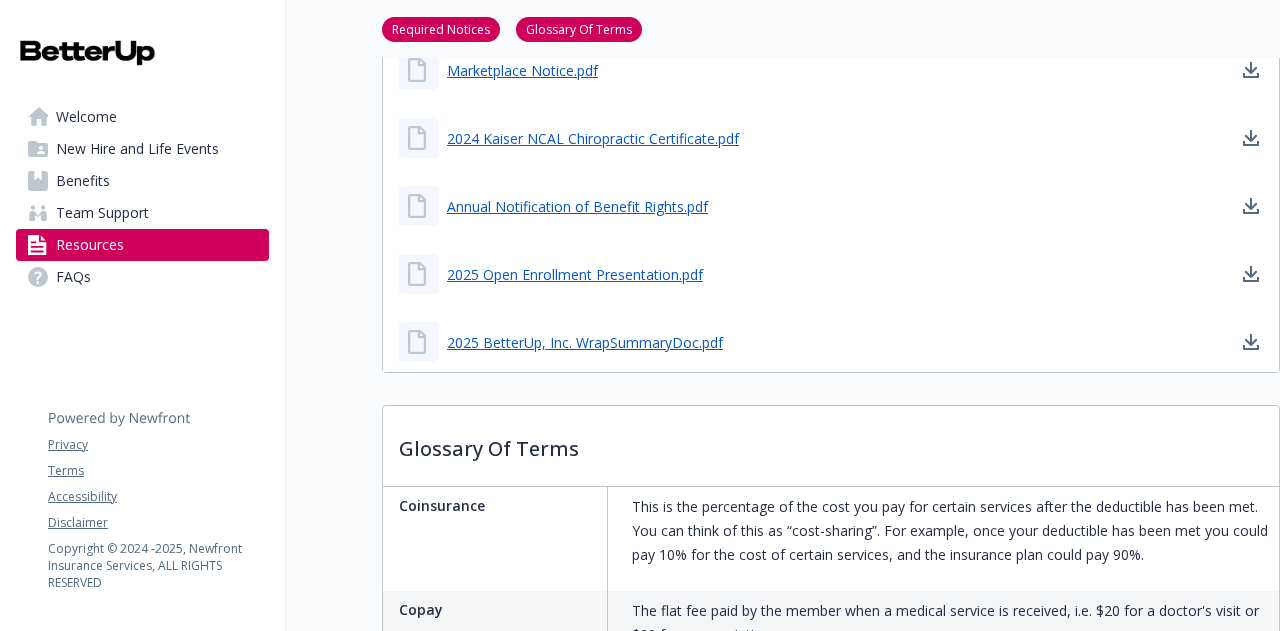 scroll, scrollTop: 1491, scrollLeft: 15, axis: both 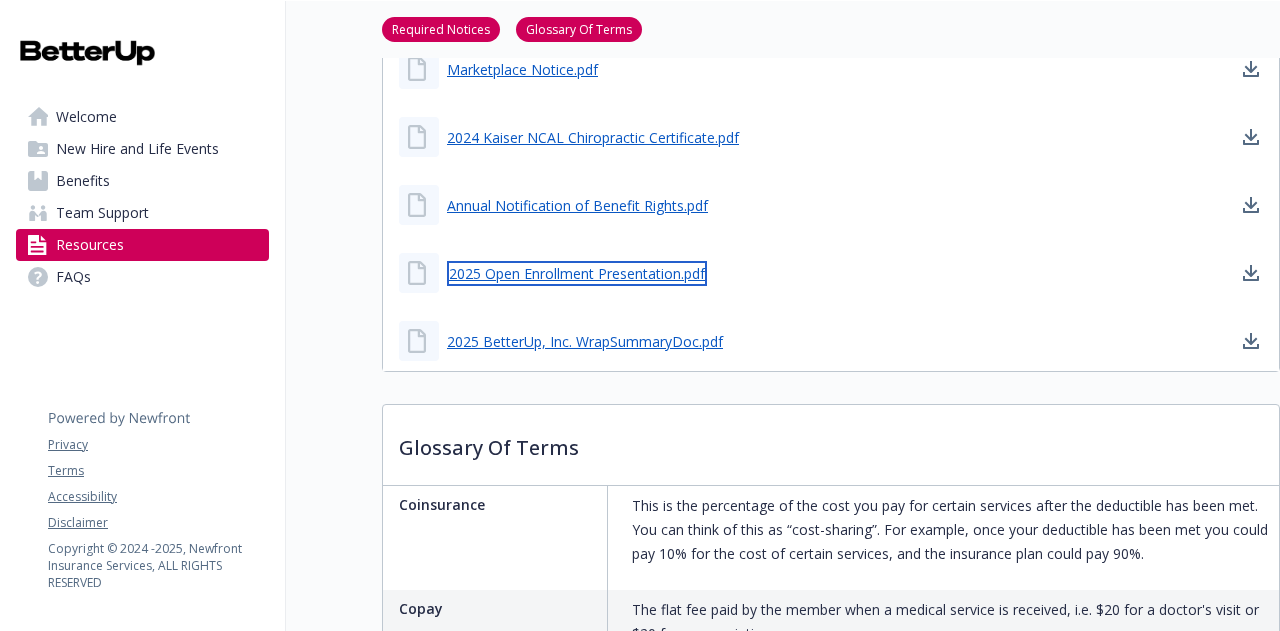 click on "2025 Open Enrollment Presentation.pdf" at bounding box center (577, 273) 